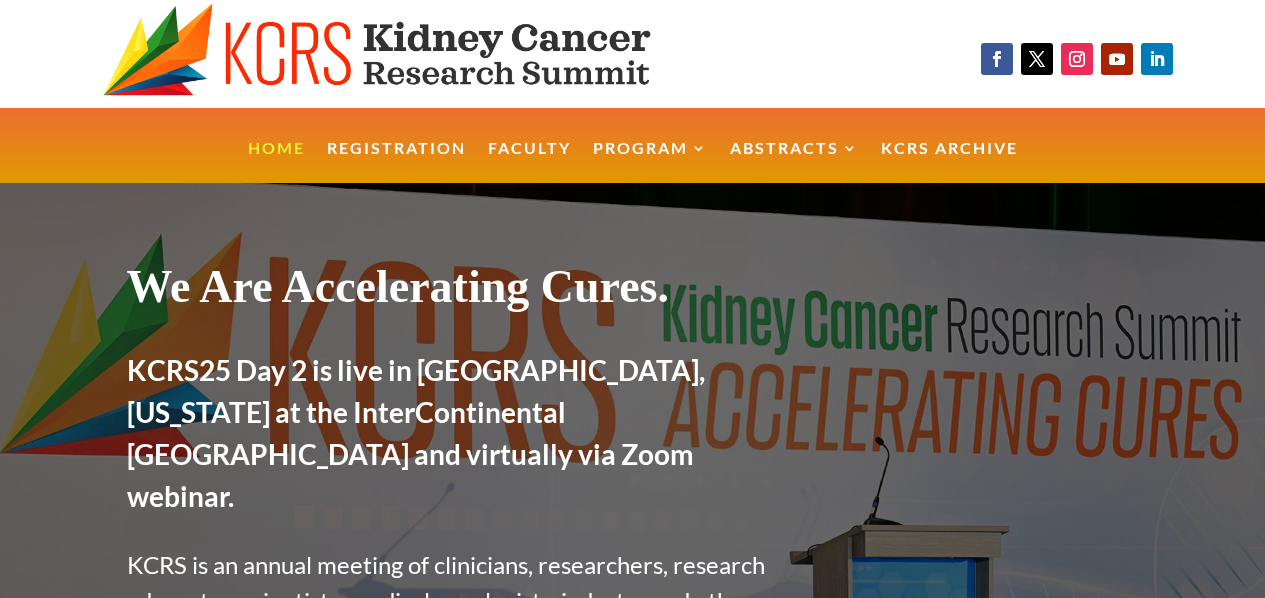 scroll, scrollTop: 0, scrollLeft: 0, axis: both 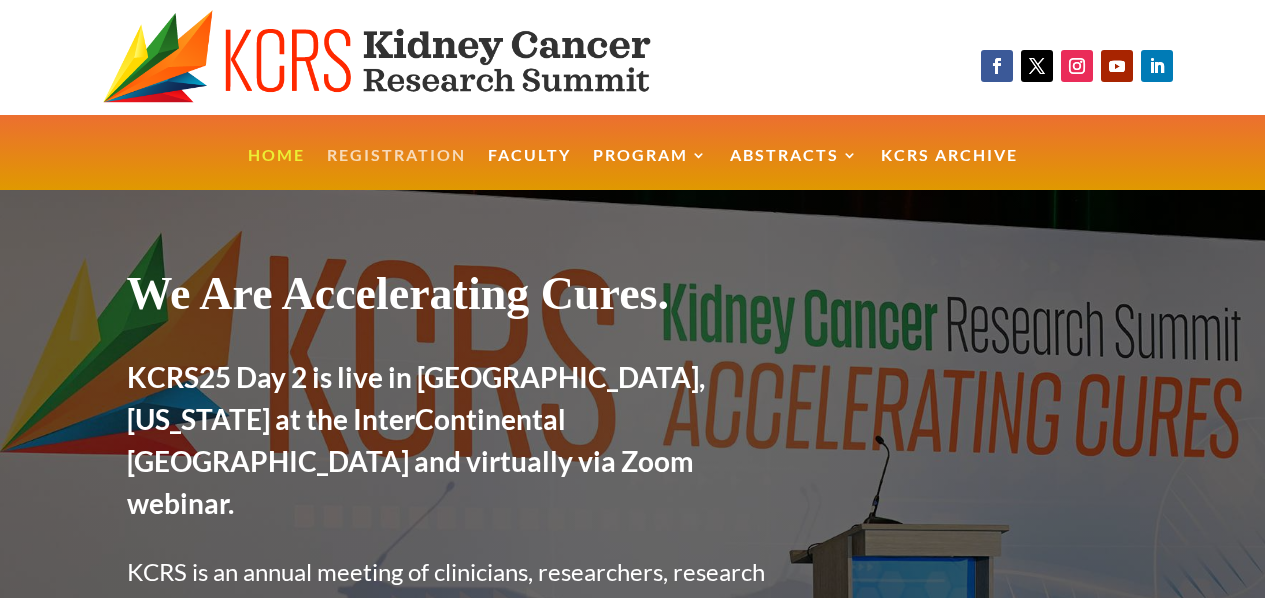 click on "Registration" at bounding box center [396, 169] 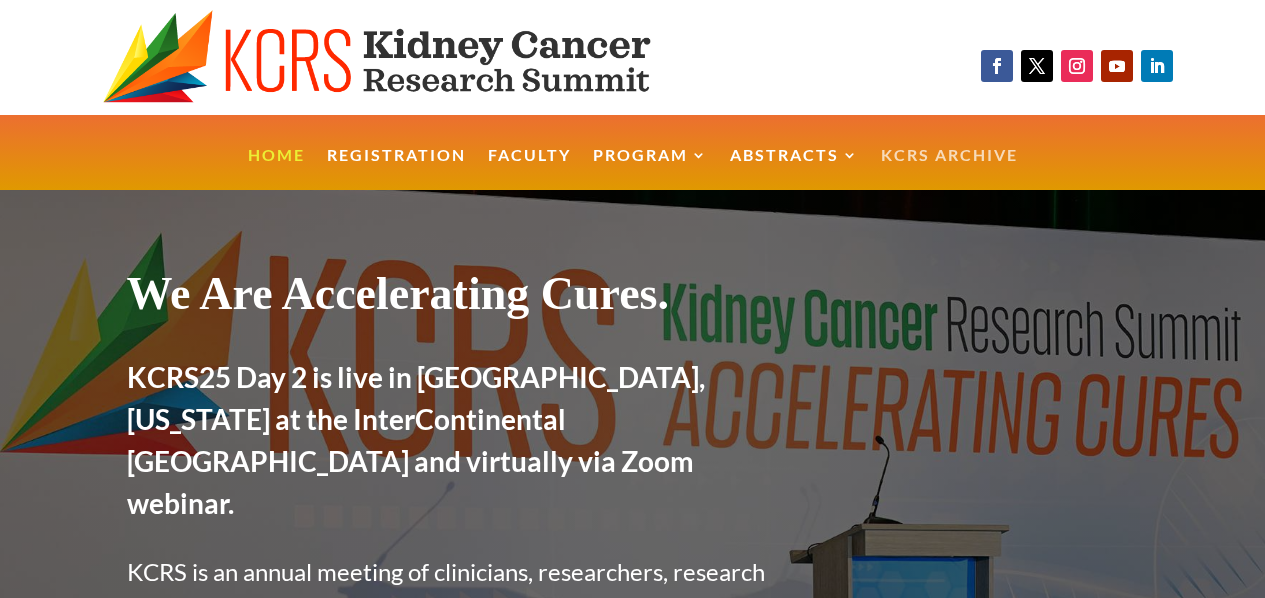 click on "KCRS Archive" at bounding box center [949, 169] 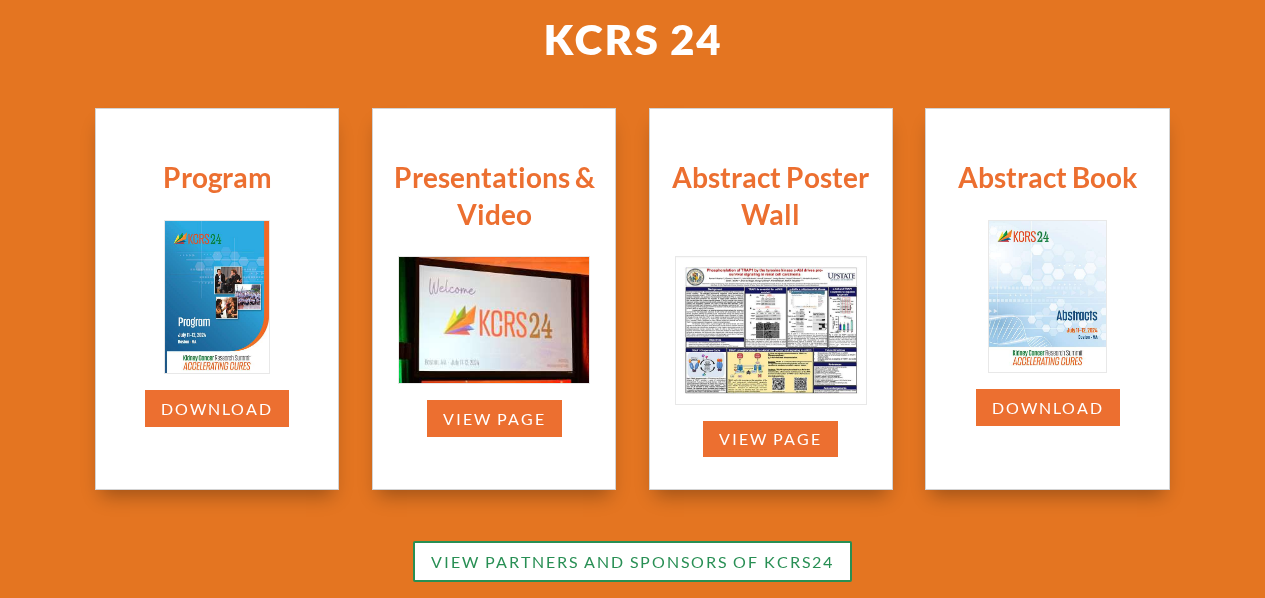 scroll, scrollTop: 583, scrollLeft: 0, axis: vertical 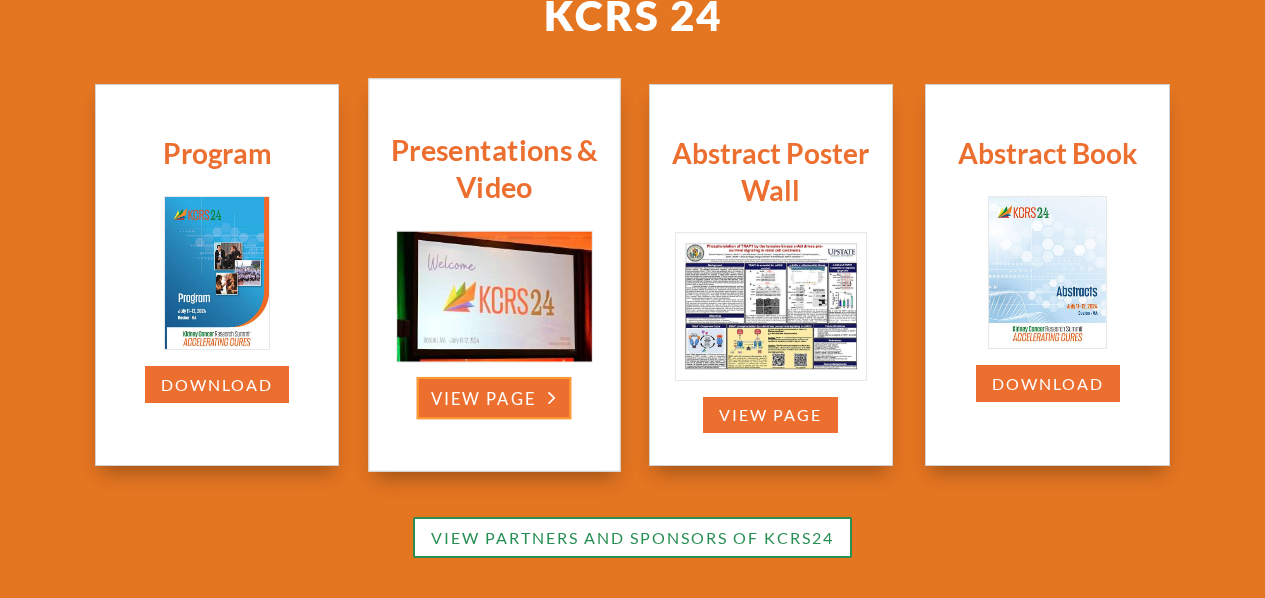 click on "view page" at bounding box center [494, 398] 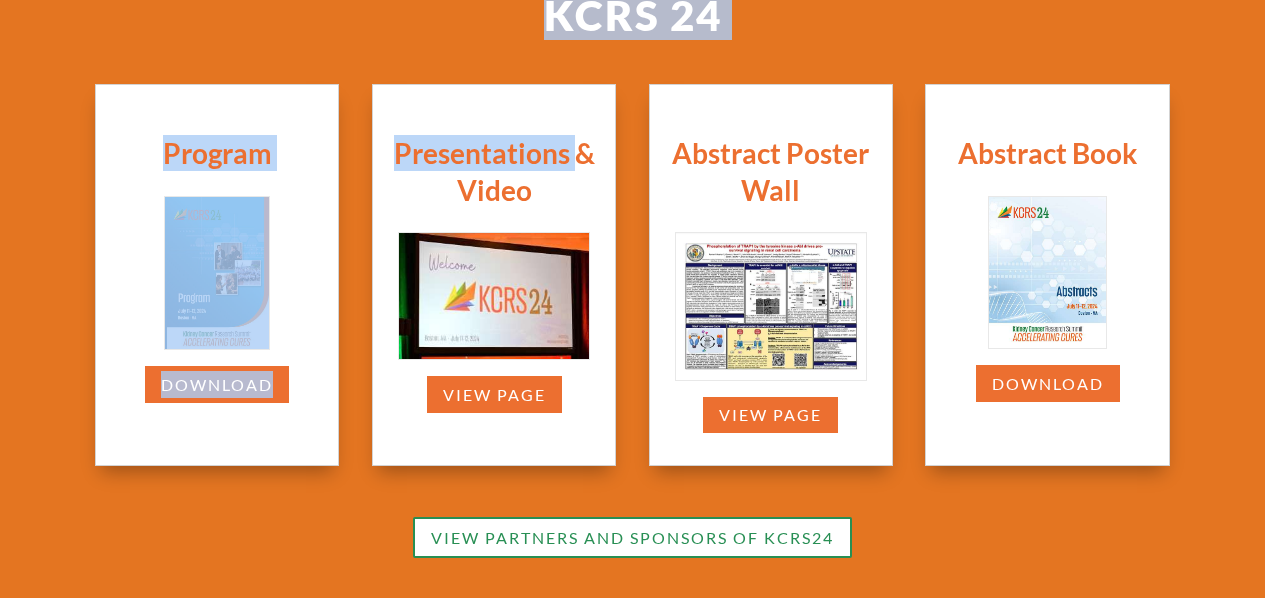 scroll, scrollTop: 0, scrollLeft: 0, axis: both 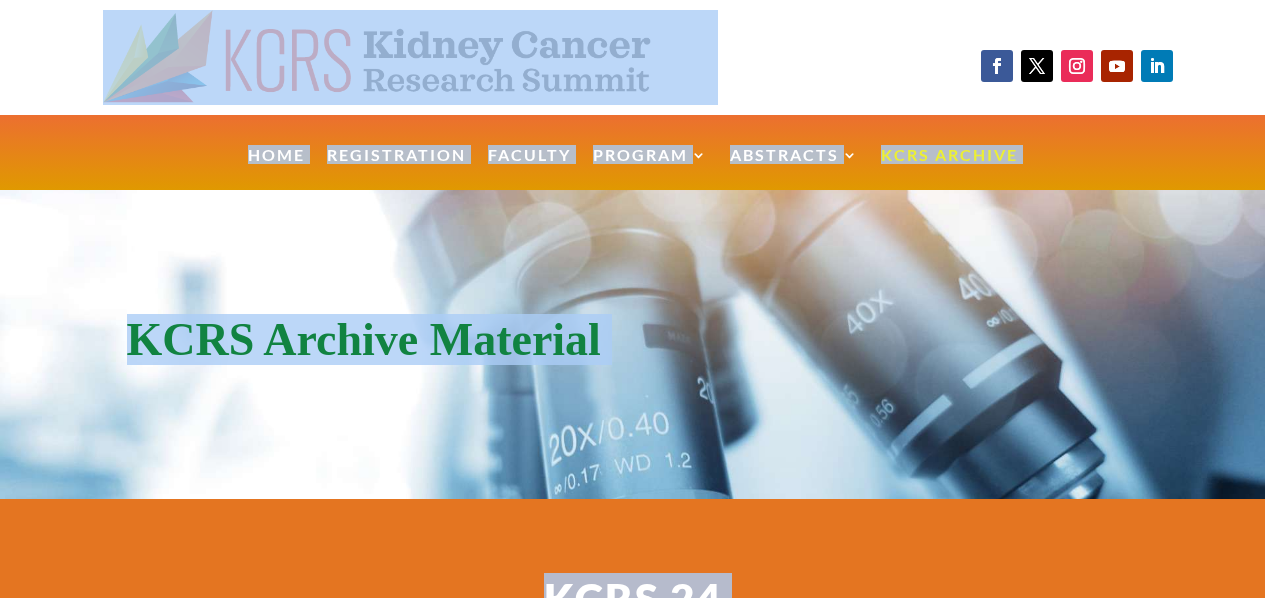 drag, startPoint x: 575, startPoint y: 170, endPoint x: 860, endPoint y: -75, distance: 375.8324 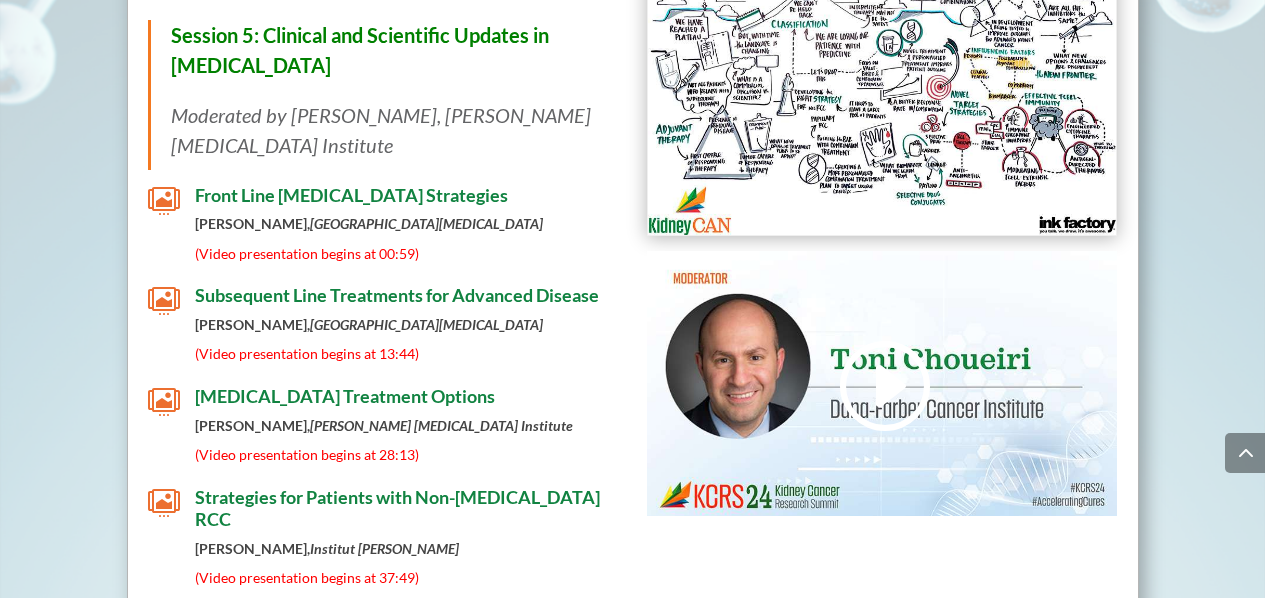 scroll, scrollTop: 6073, scrollLeft: 0, axis: vertical 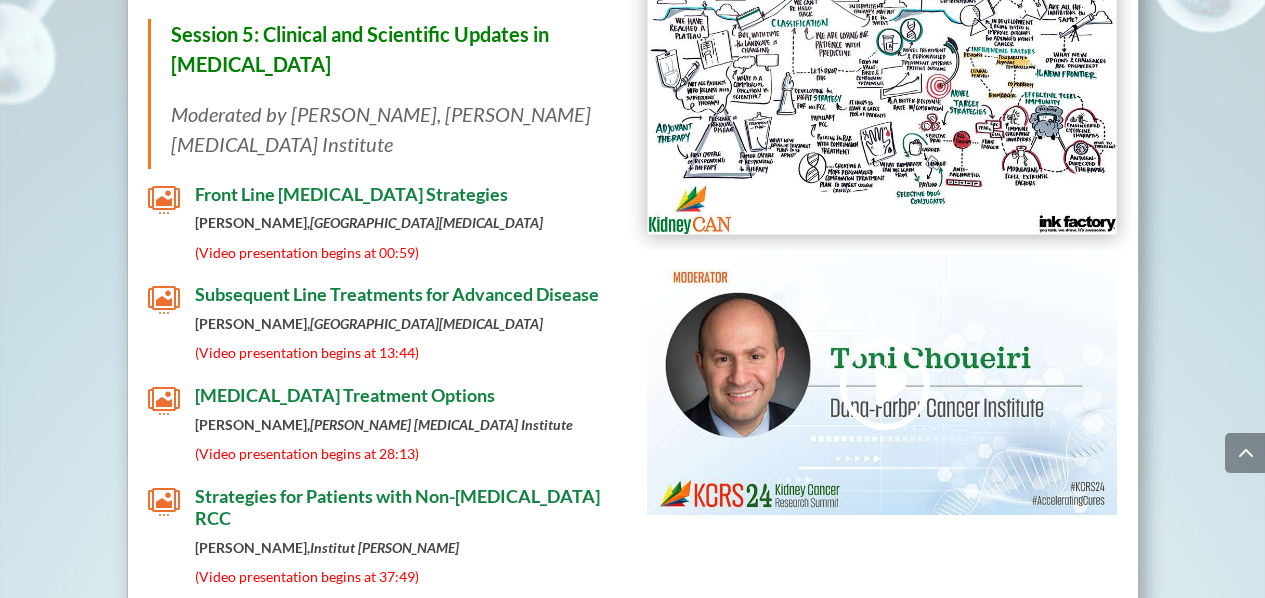 click on "Novel [MEDICAL_DATA] Strategies" at bounding box center [336, 735] 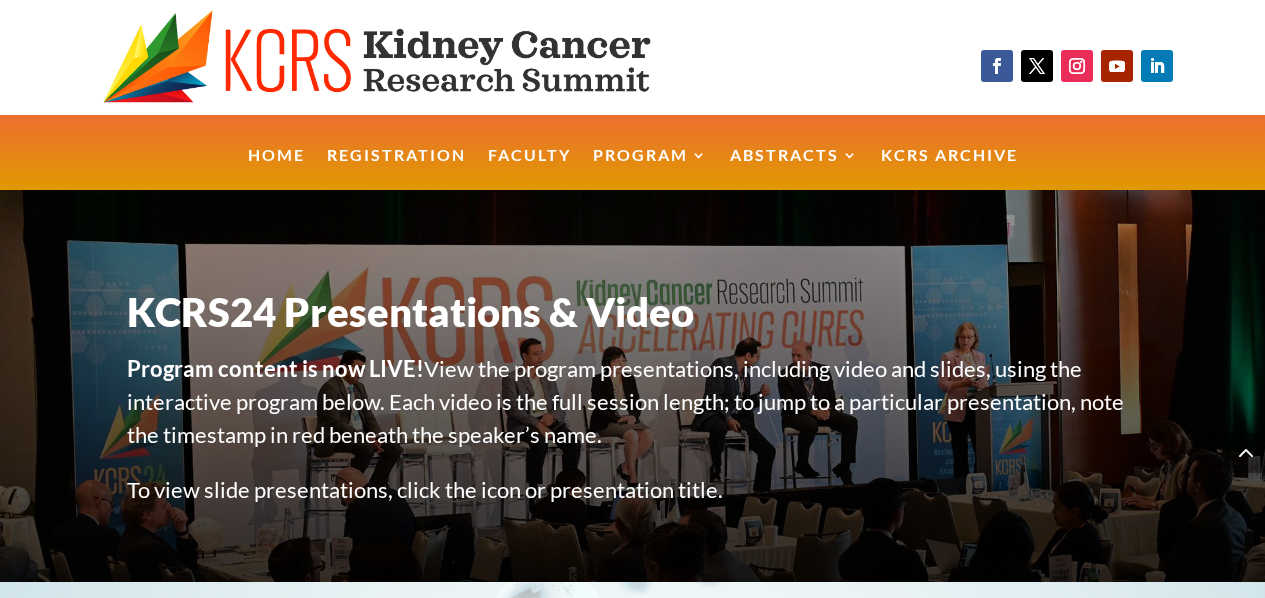 scroll, scrollTop: 6073, scrollLeft: 0, axis: vertical 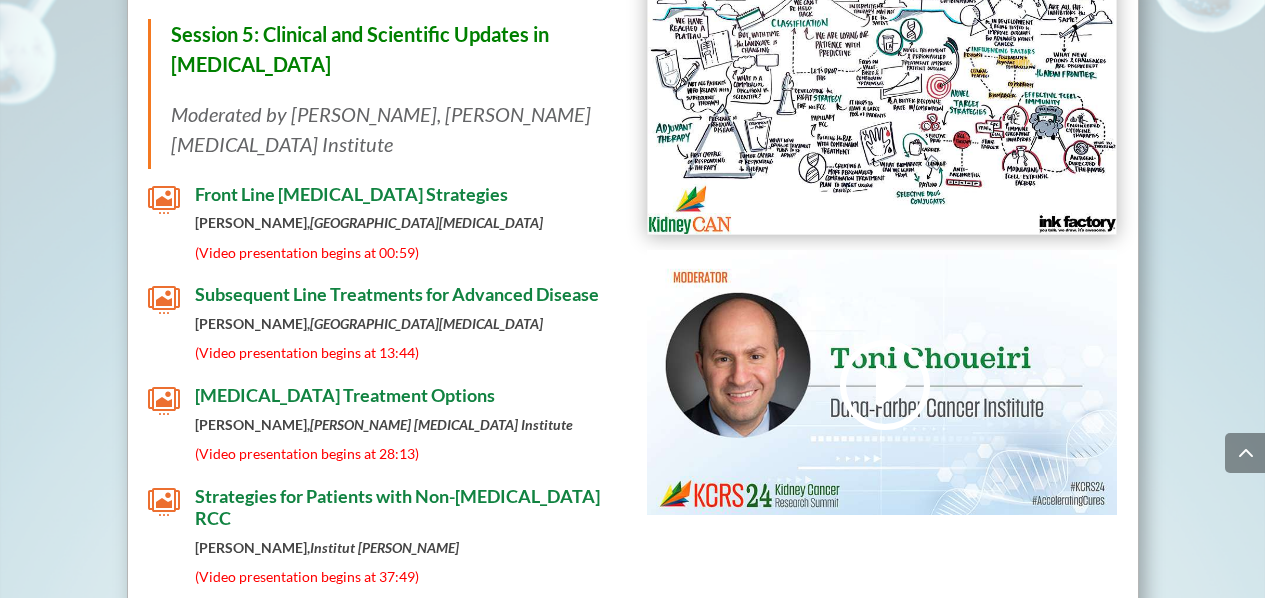 click on "" at bounding box center (164, 741) 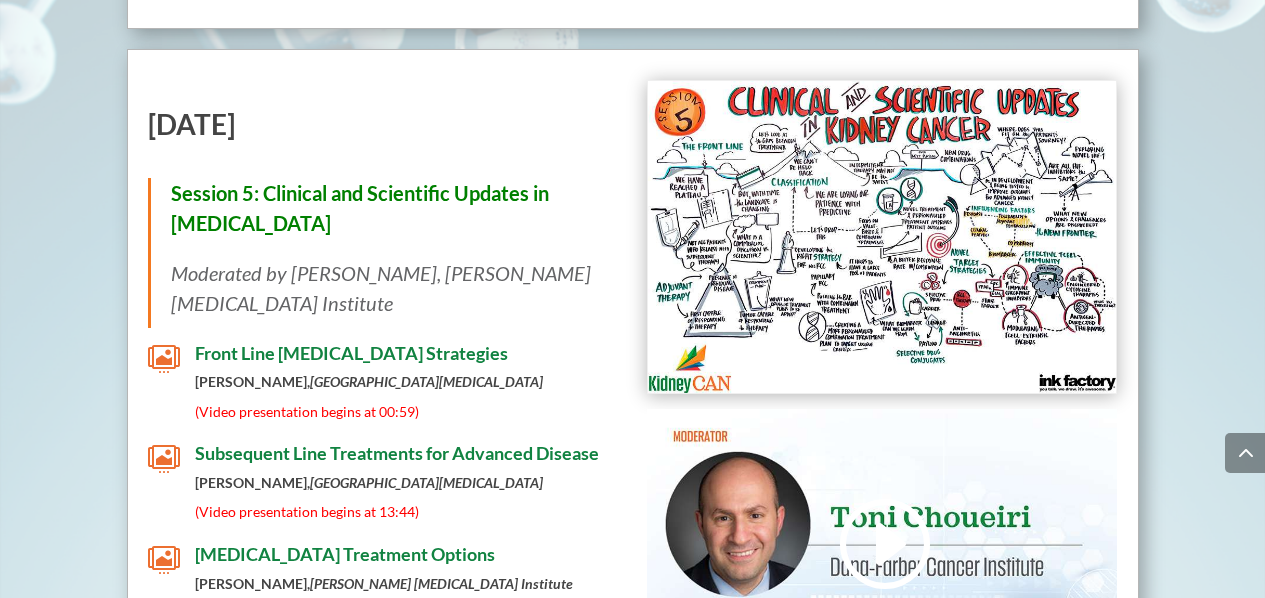 scroll, scrollTop: 5915, scrollLeft: 0, axis: vertical 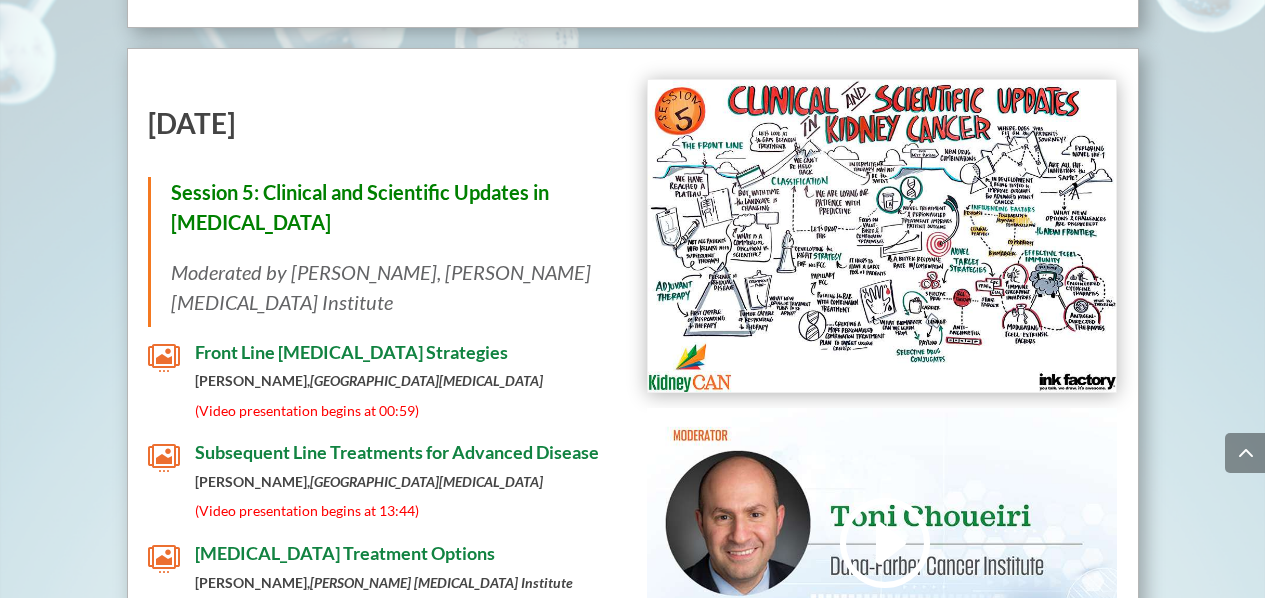 click on "(Video presentation begins at 13:44)" at bounding box center [307, 510] 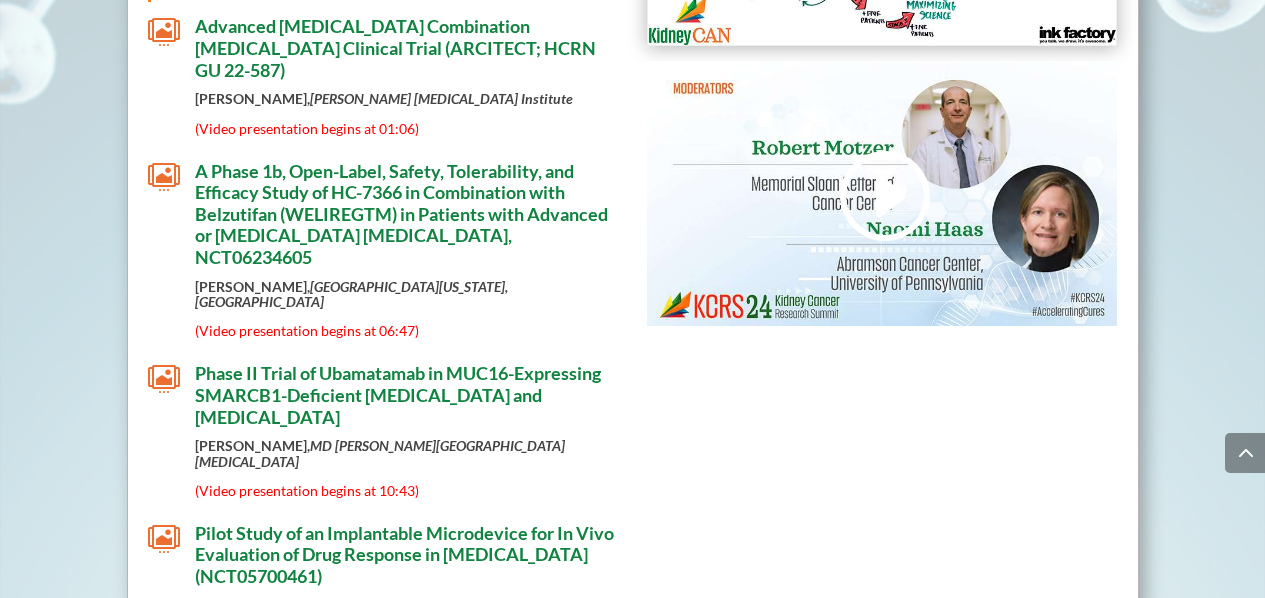 scroll, scrollTop: 4272, scrollLeft: 0, axis: vertical 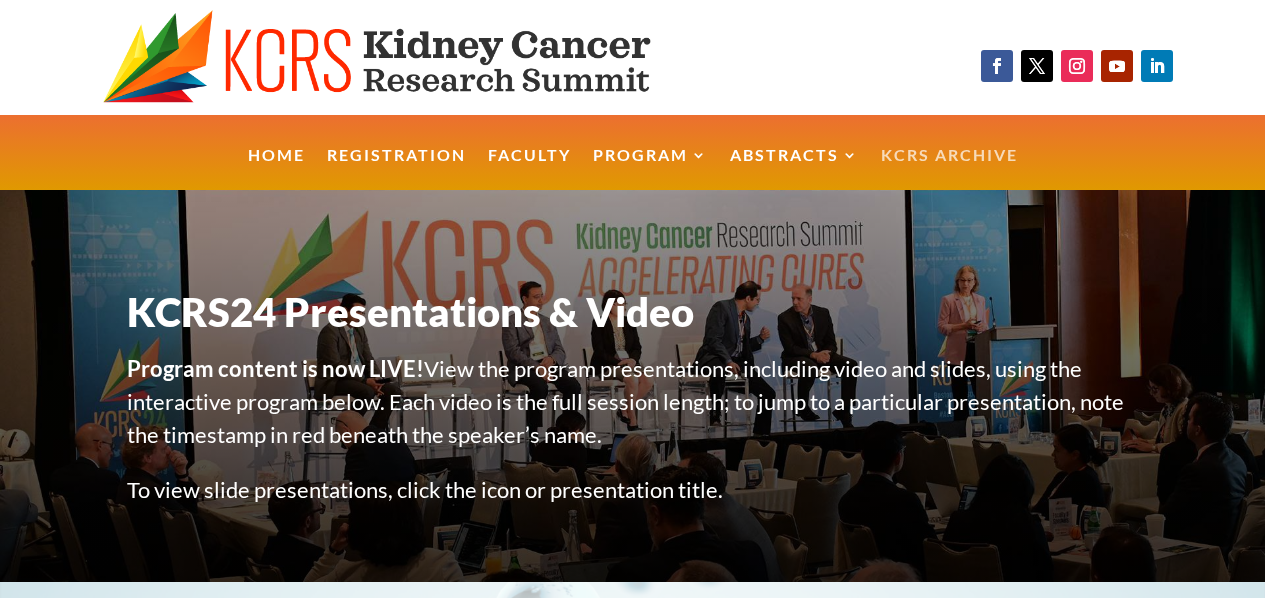 click on "KCRS Archive" at bounding box center [949, 169] 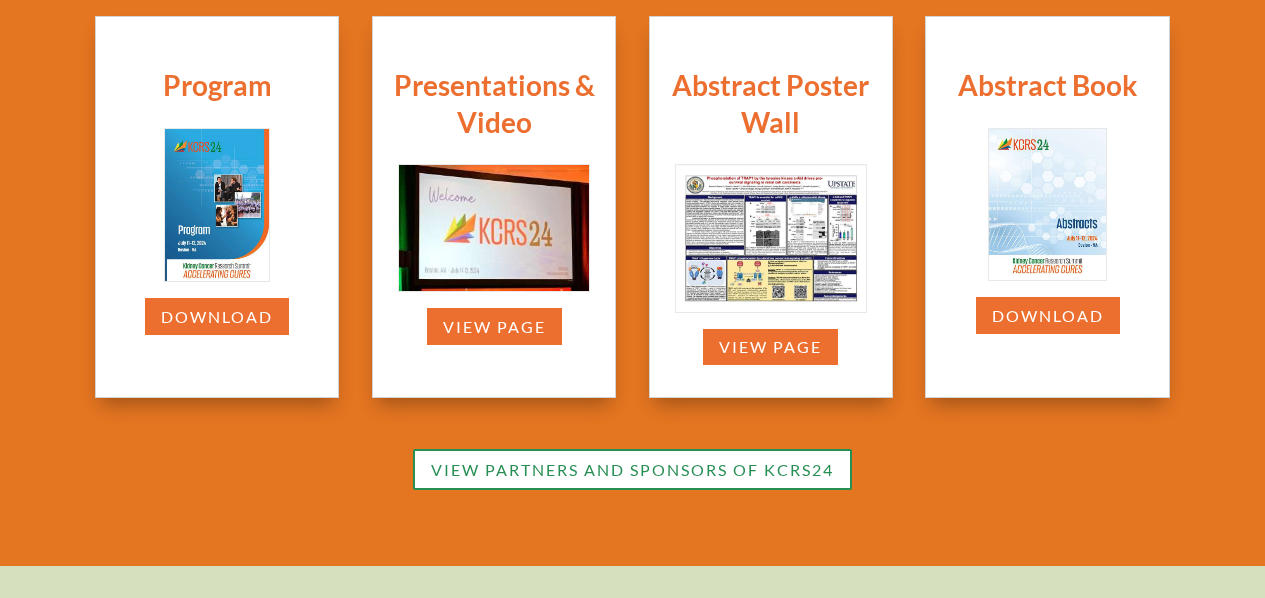 scroll, scrollTop: 652, scrollLeft: 0, axis: vertical 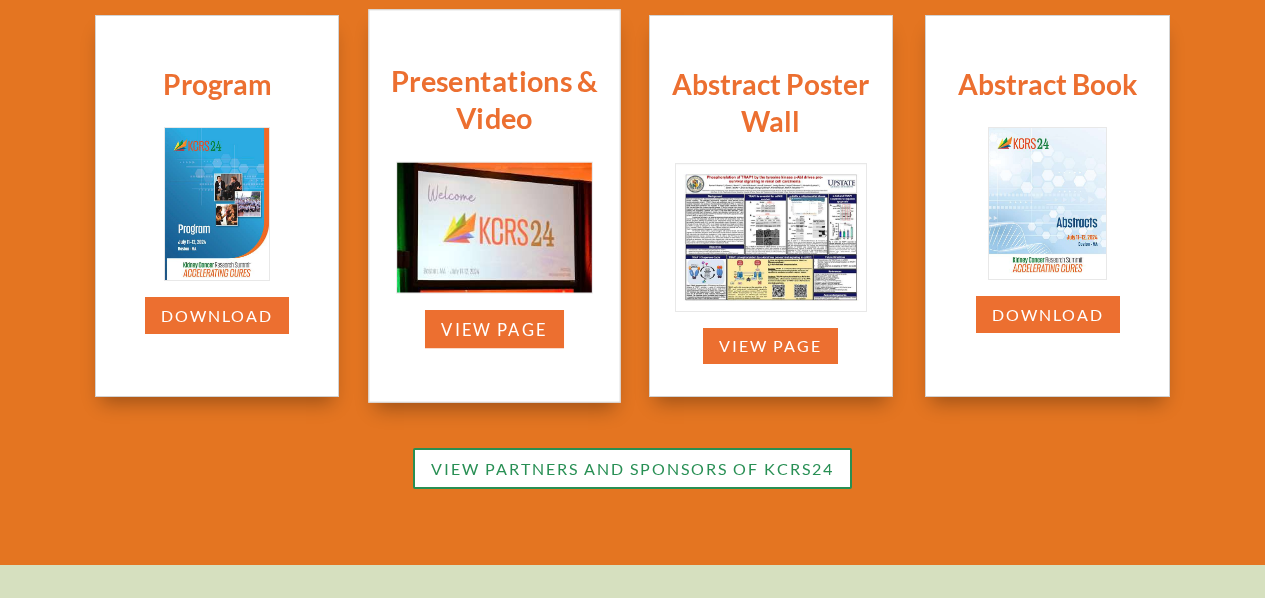 click at bounding box center (494, 228) 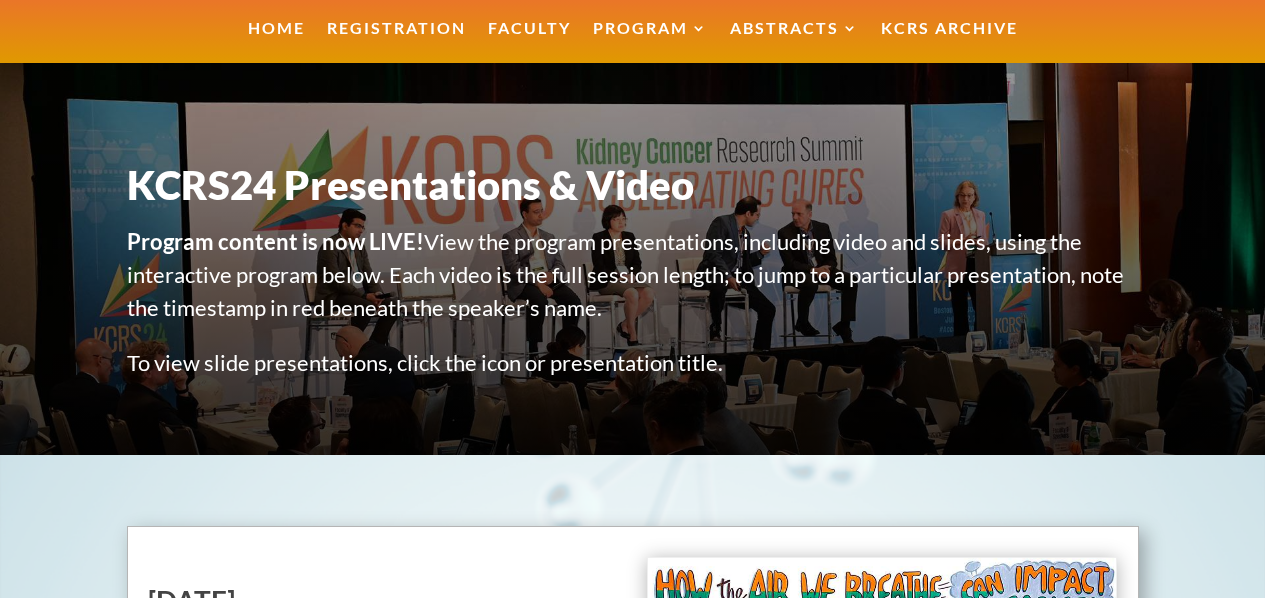 scroll, scrollTop: 379, scrollLeft: 0, axis: vertical 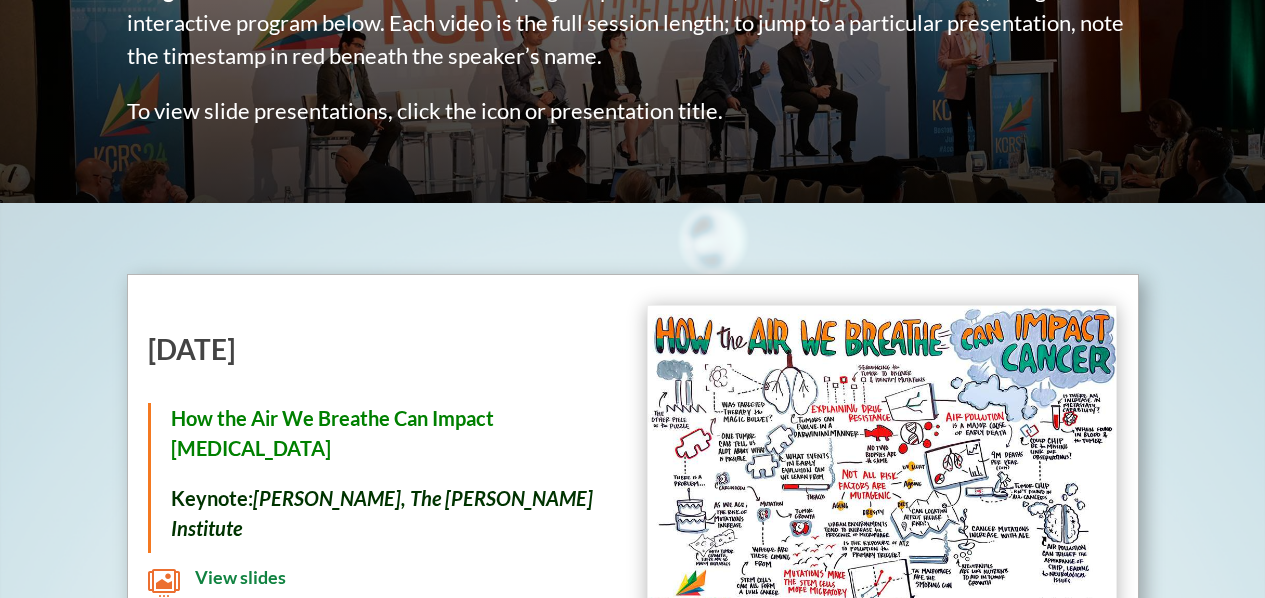 click at bounding box center (882, 462) 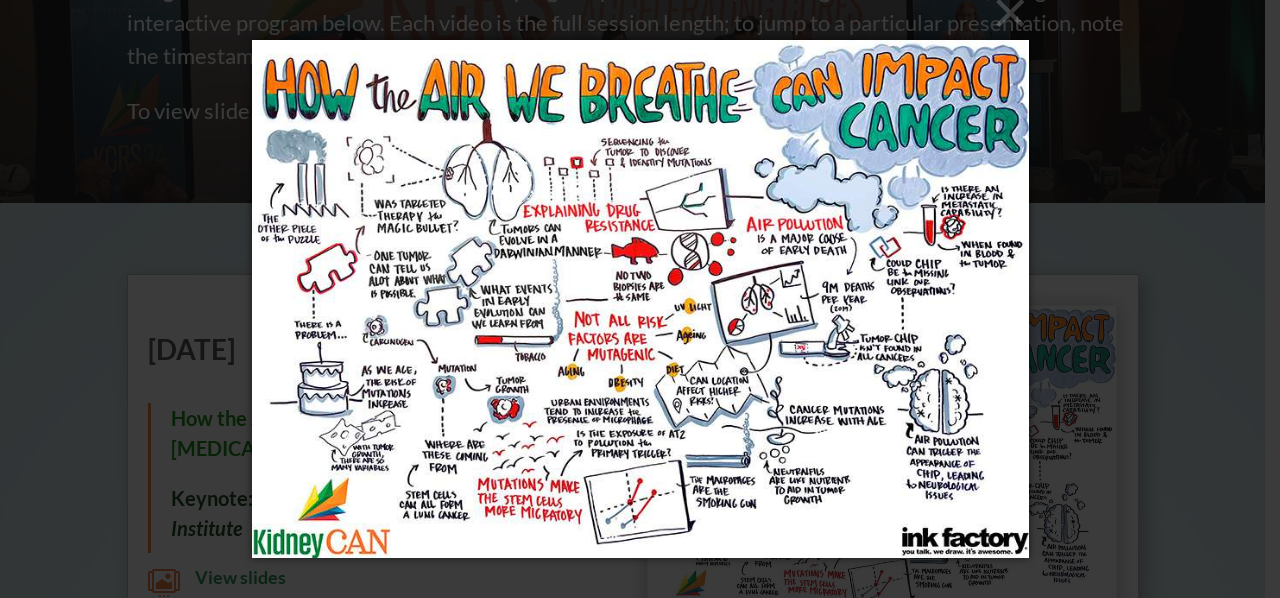 click at bounding box center [640, 299] 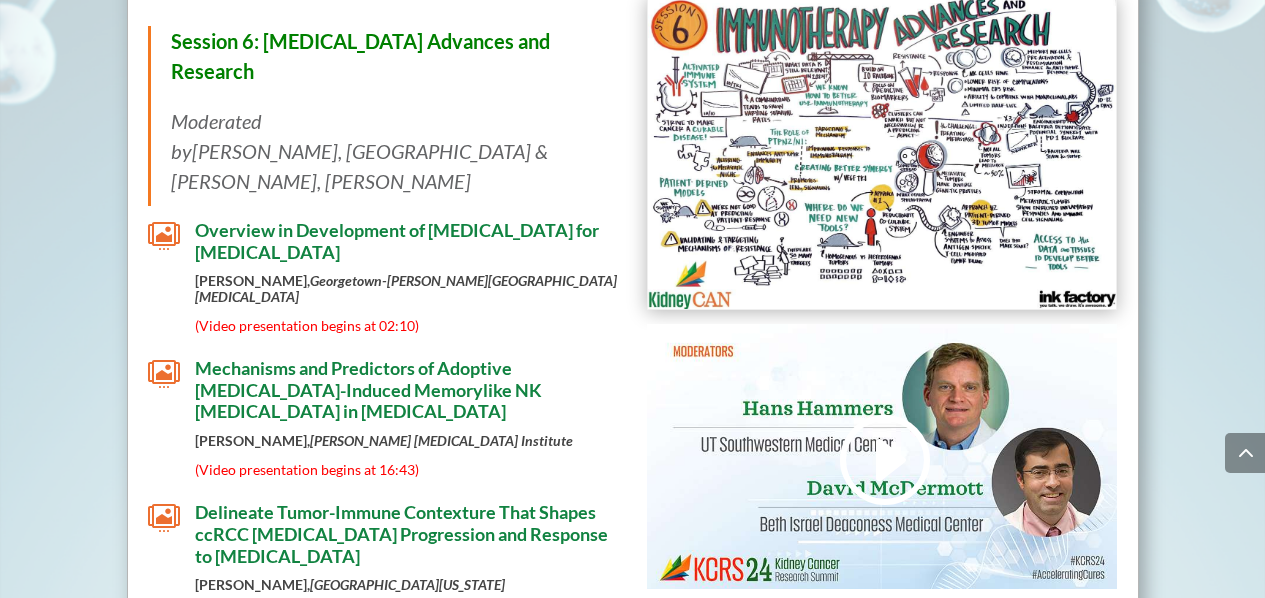 scroll, scrollTop: 6980, scrollLeft: 0, axis: vertical 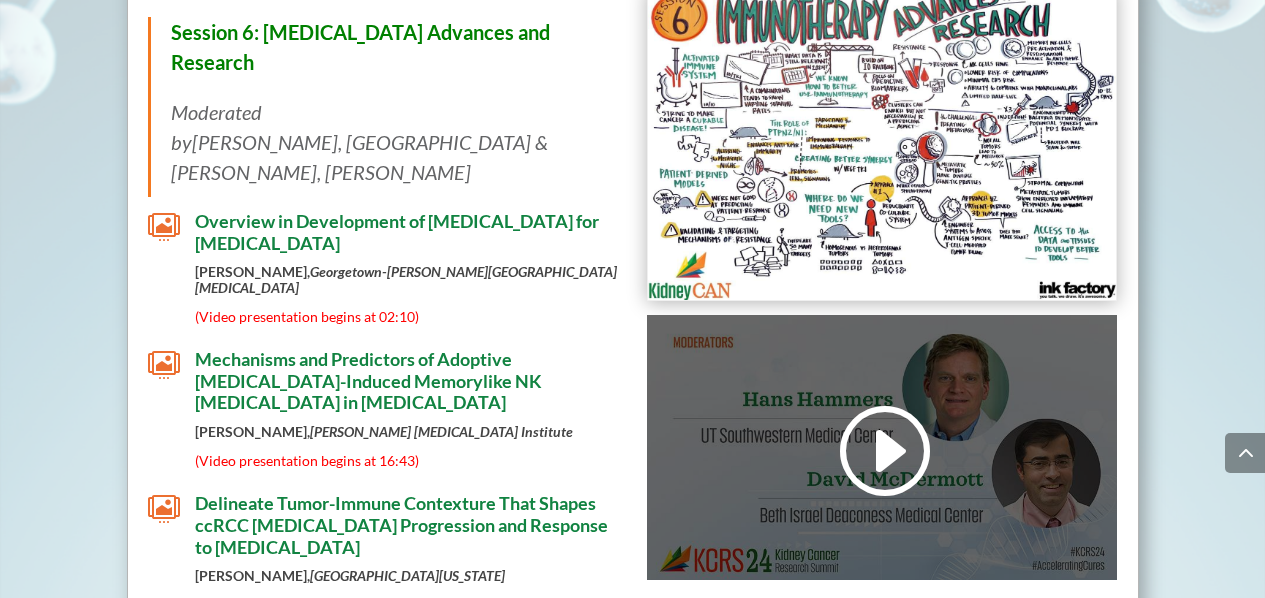 click at bounding box center (882, 450) 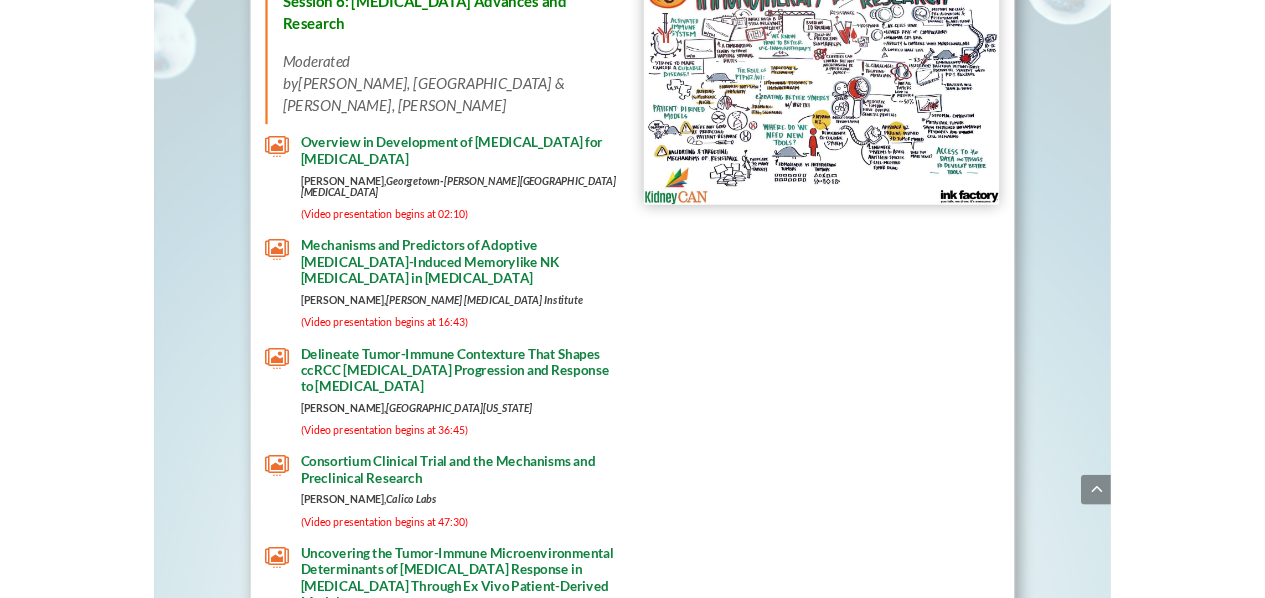 scroll, scrollTop: 6980, scrollLeft: 0, axis: vertical 